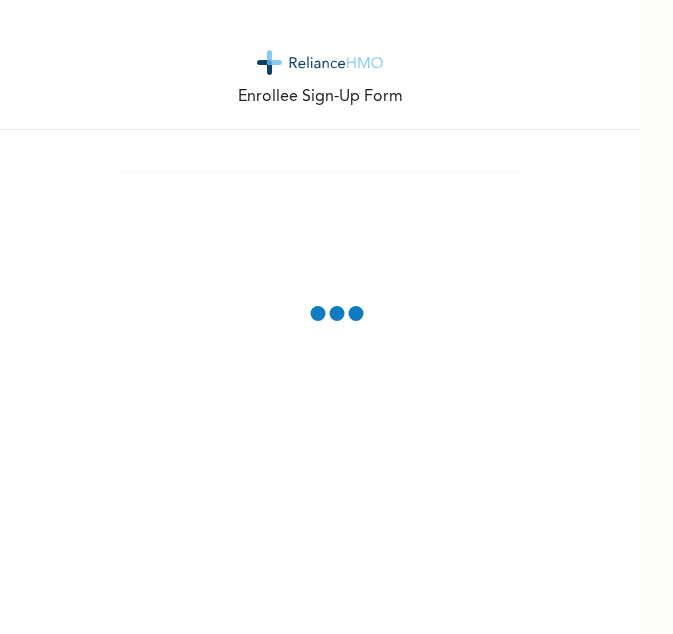 scroll, scrollTop: 0, scrollLeft: 0, axis: both 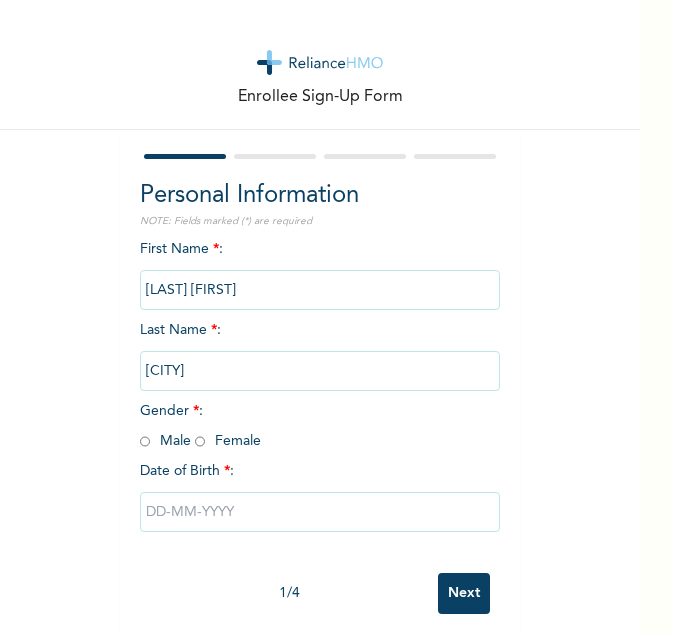 click at bounding box center [145, 441] 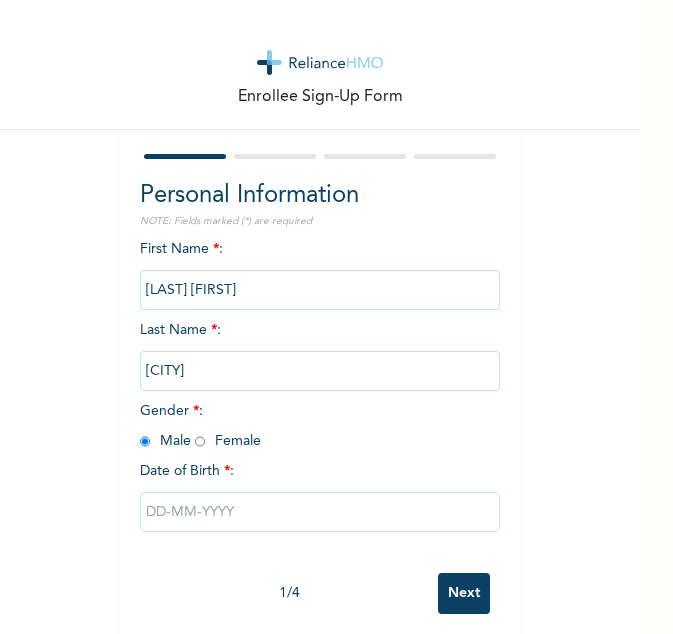 radio on "true" 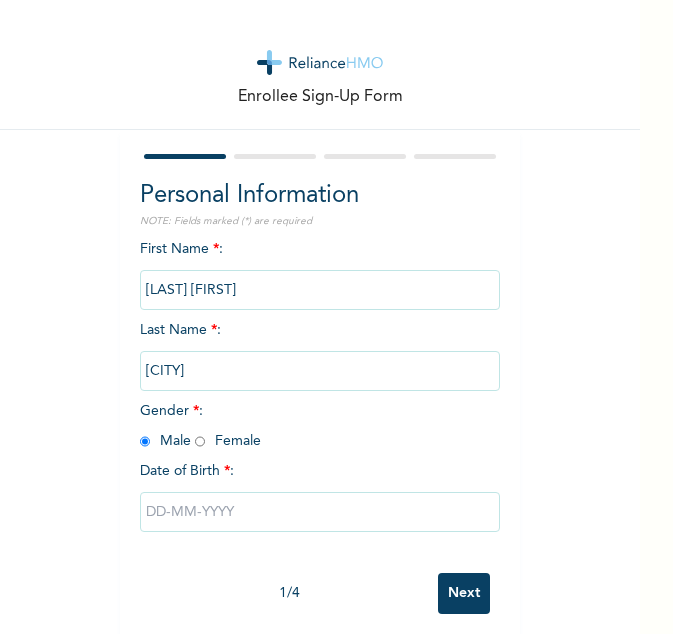 click at bounding box center [320, 512] 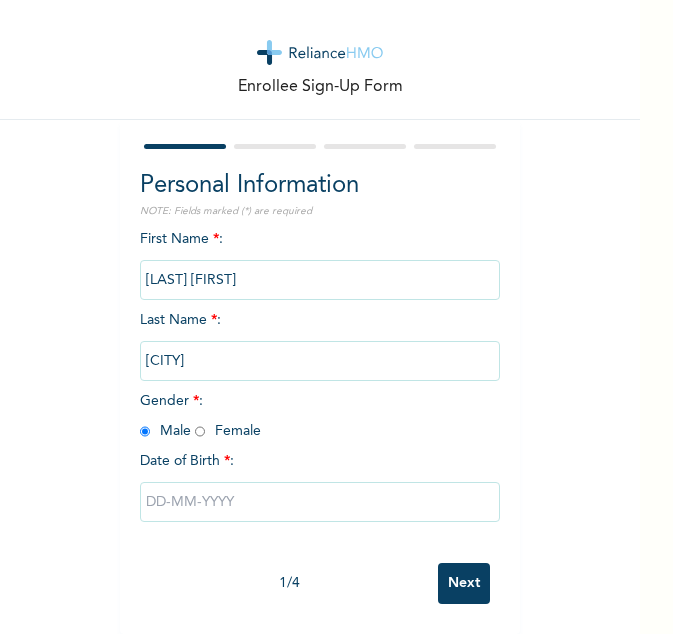 select on "7" 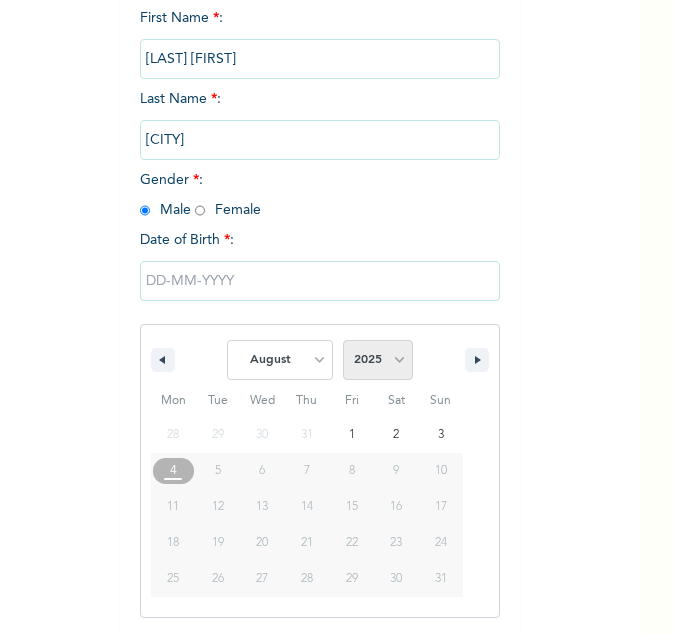 click on "2025 2024 2023 2022 2021 2020 2019 2018 2017 2016 2015 2014 2013 2012 2011 2010 2009 2008 2007 2006 2005 2004 2003 2002 2001 2000 1999 1998 1997 1996 1995 1994 1993 1992 1991 1990 1989 1988 1987 1986 1985 1984 1983 1982 1981 1980 1979 1978 1977 1976 1975 1974 1973 1972 1971 1970 1969 1968 1967 1966 1965 1964 1963 1962 1961 1960" at bounding box center [378, 360] 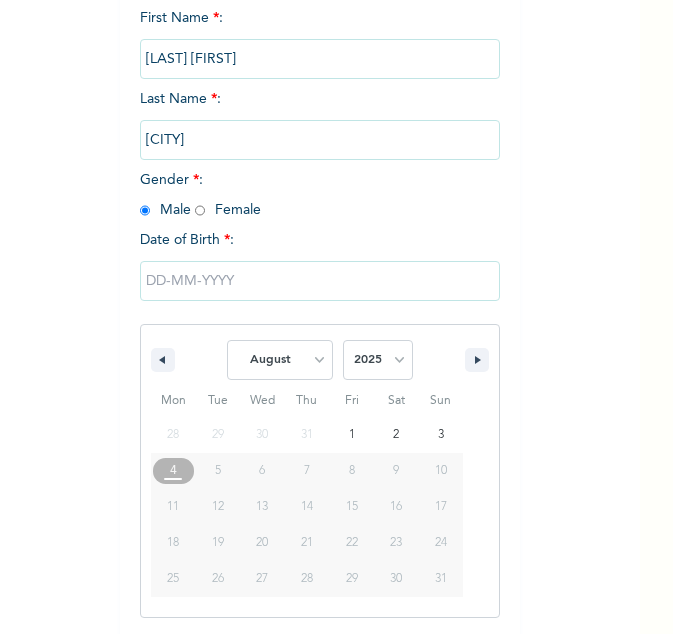 select on "1973" 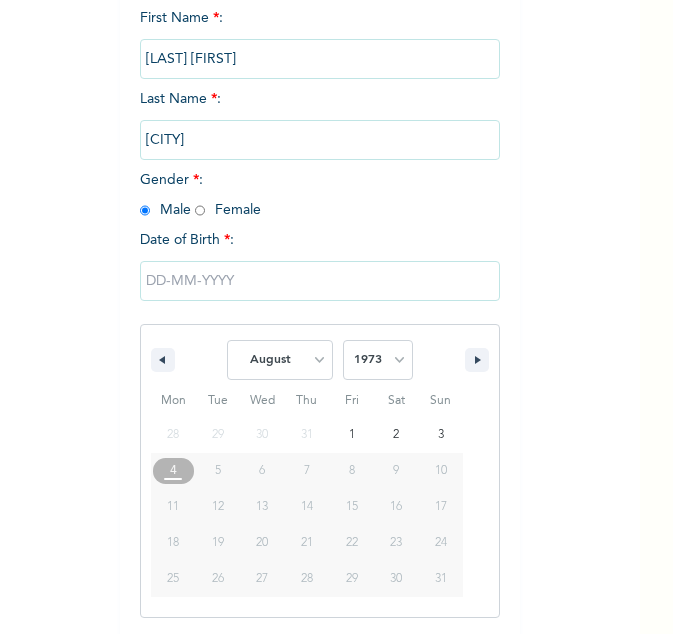 click on "2025 2024 2023 2022 2021 2020 2019 2018 2017 2016 2015 2014 2013 2012 2011 2010 2009 2008 2007 2006 2005 2004 2003 2002 2001 2000 1999 1998 1997 1996 1995 1994 1993 1992 1991 1990 1989 1988 1987 1986 1985 1984 1983 1982 1981 1980 1979 1978 1977 1976 1975 1974 1973 1972 1971 1970 1969 1968 1967 1966 1965 1964 1963 1962 1961 1960" at bounding box center [378, 360] 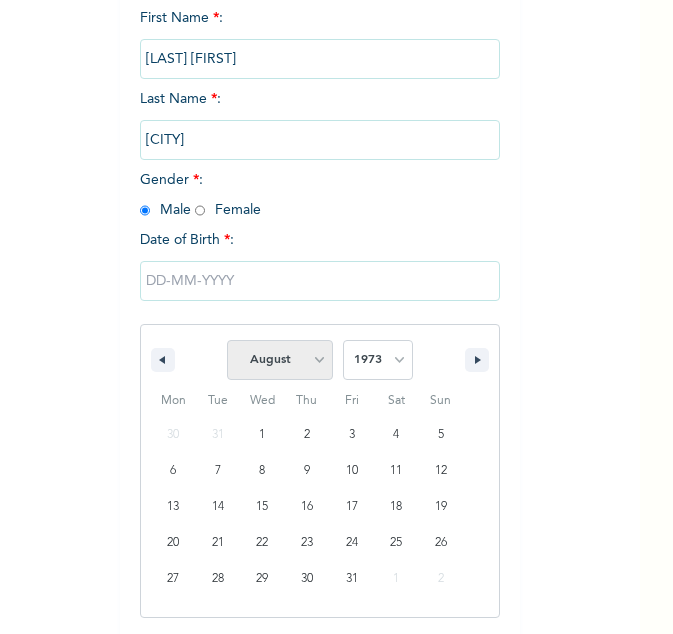 click on "January February March April May June July August September October November December" at bounding box center [280, 360] 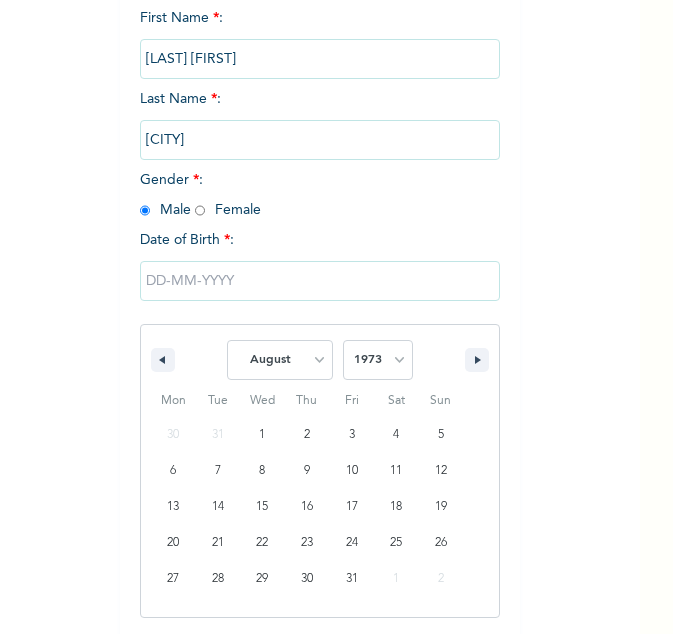select on "11" 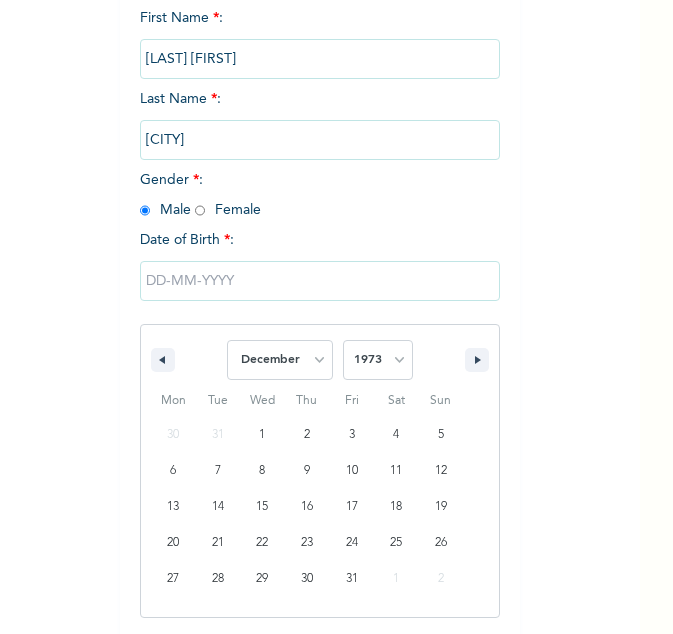 click on "January February March April May June July August September October November December" at bounding box center (280, 360) 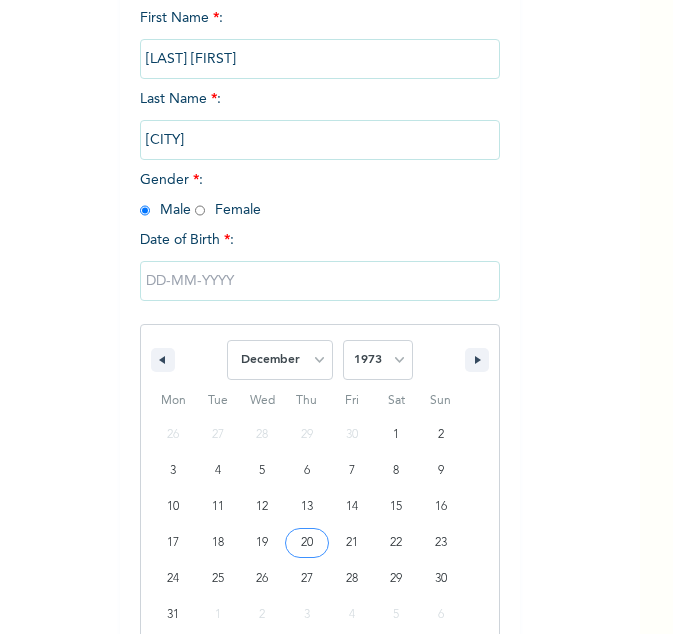 type on "12/20/1973" 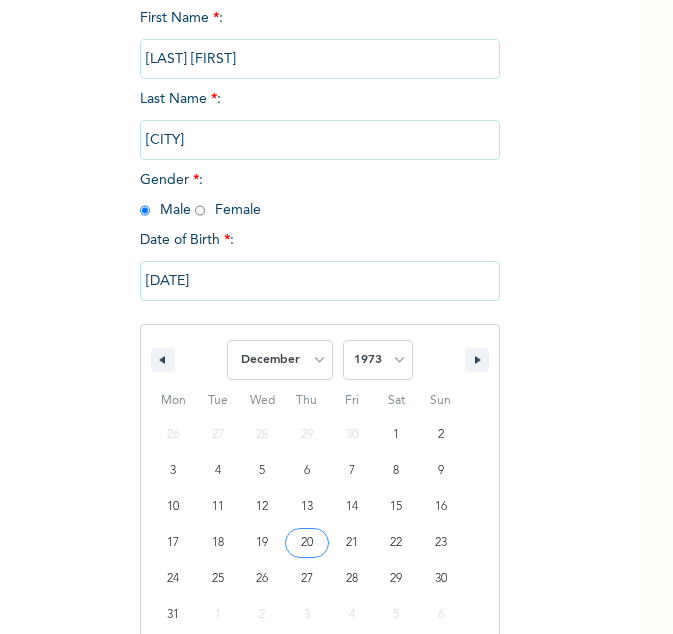 scroll, scrollTop: 25, scrollLeft: 0, axis: vertical 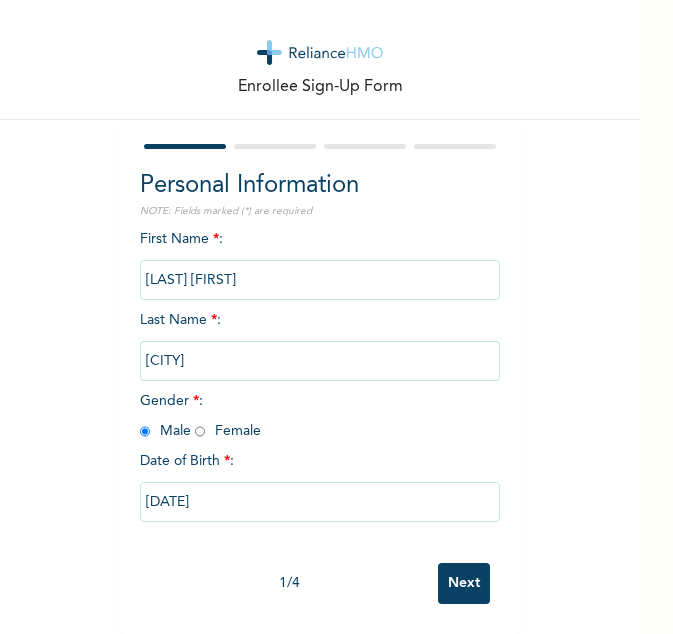 click on "Next" at bounding box center (464, 583) 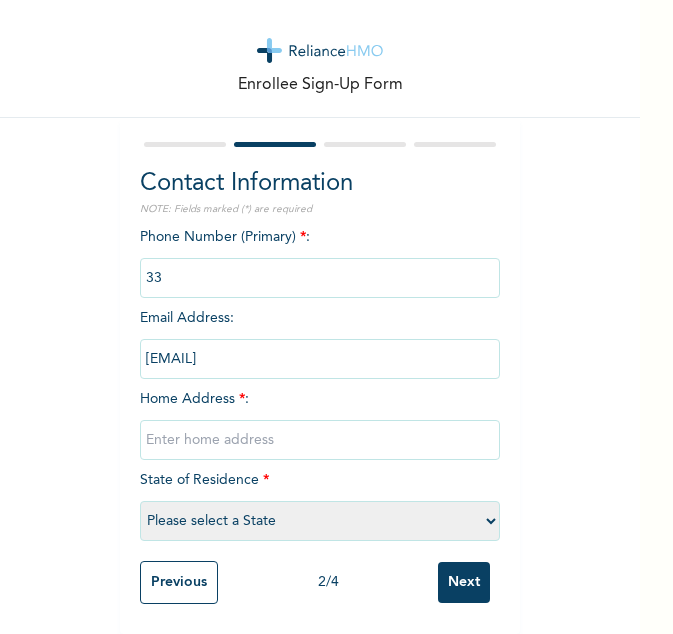 click at bounding box center [320, 440] 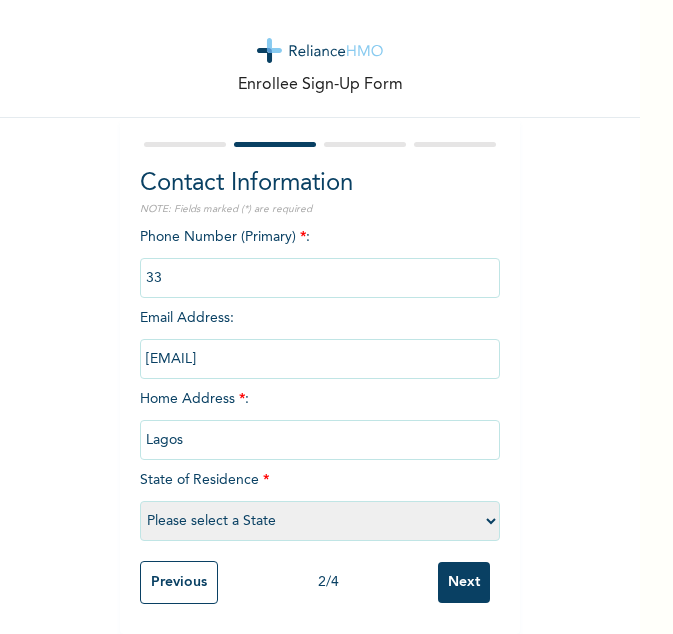select on "25" 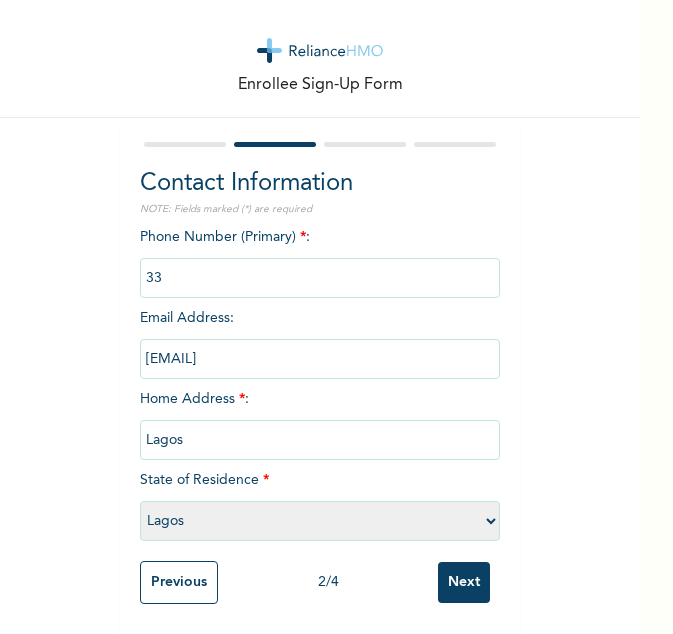 click on "Next" at bounding box center [464, 582] 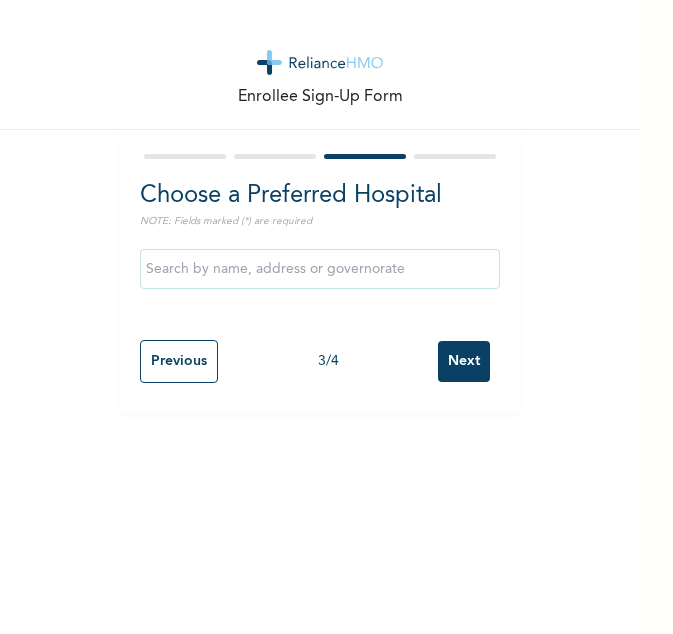 scroll, scrollTop: 0, scrollLeft: 0, axis: both 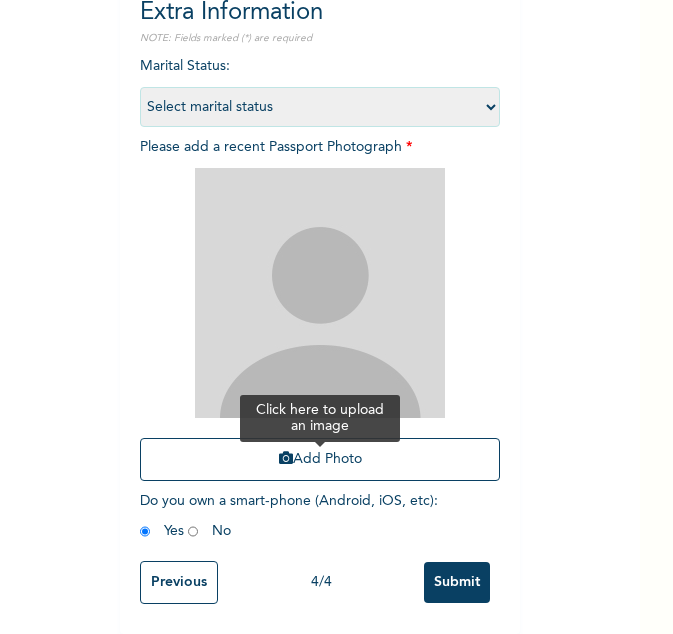 click at bounding box center [286, 458] 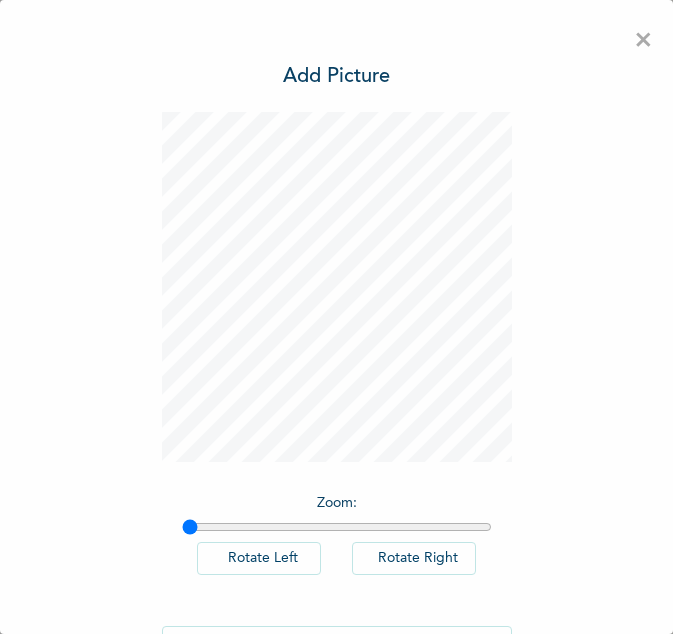 scroll, scrollTop: 64, scrollLeft: 0, axis: vertical 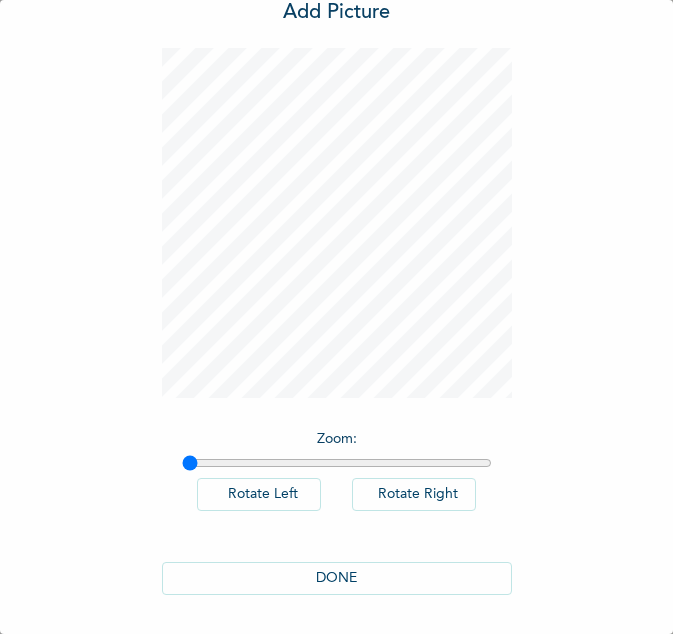click on "DONE" at bounding box center [337, 578] 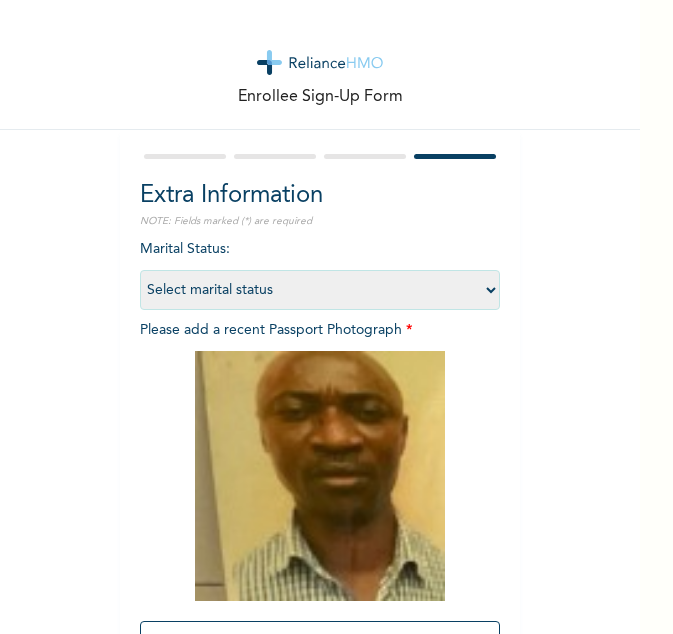 click on "Enrollee Sign-Up Form Extra Information NOTE: Fields marked (*) are required Marital Status : Select marital status Single Married Divorced Widow/Widower Please add a recent Passport Photograph   *  Add Photo Do you own a smart-phone (Android, iOS, etc) :      Yes        No Previous 4  / 4 Submit" at bounding box center [320, 408] 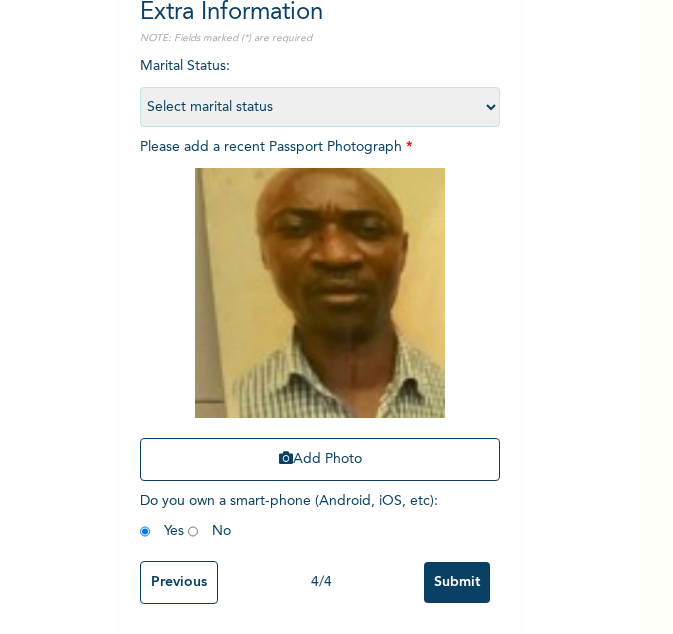 click on "Submit" at bounding box center [457, 582] 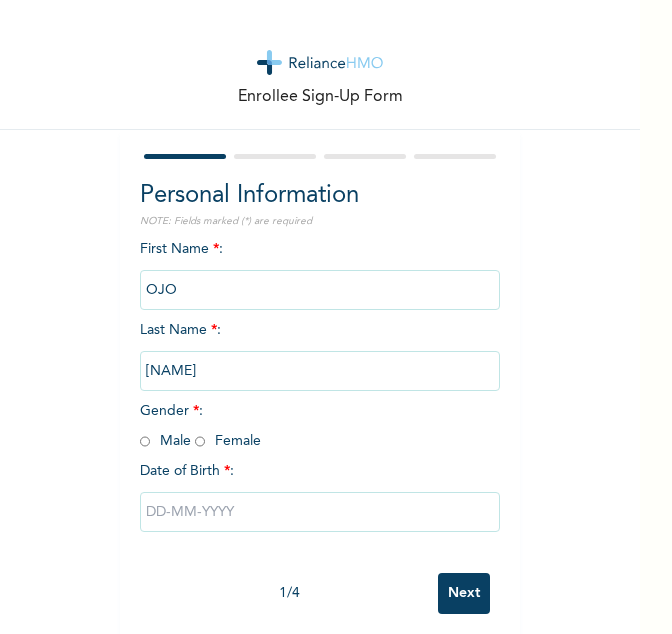 scroll, scrollTop: 0, scrollLeft: 0, axis: both 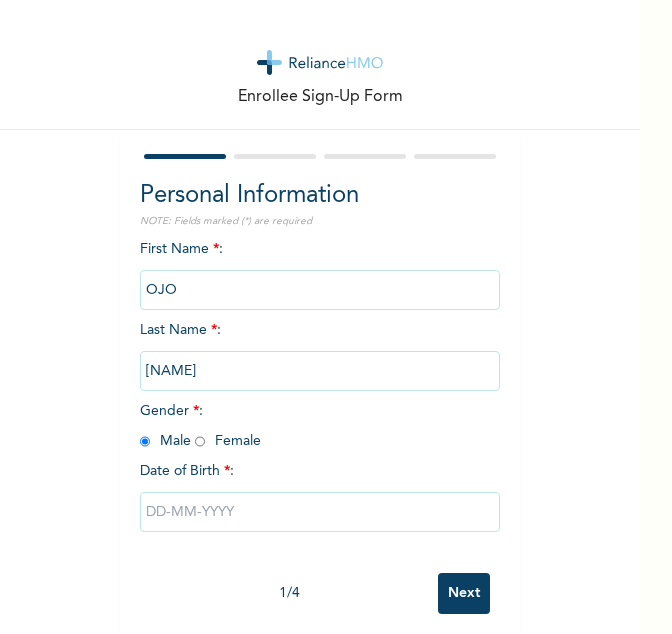 radio on "true" 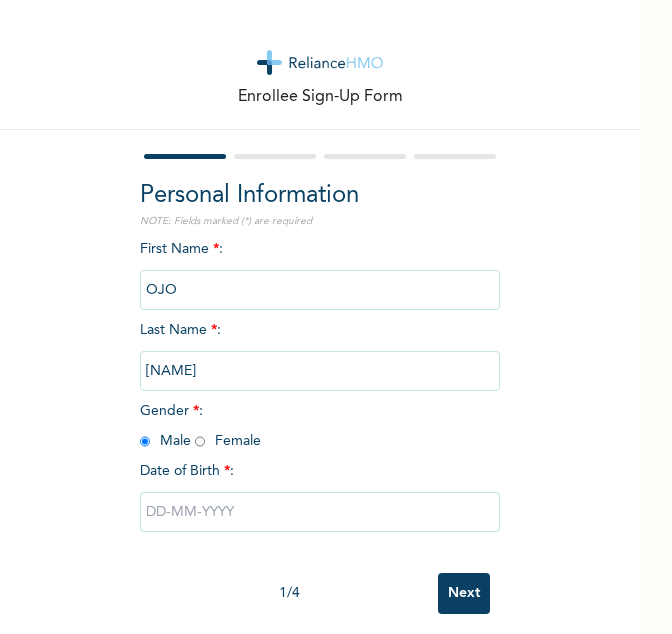 scroll, scrollTop: 0, scrollLeft: 0, axis: both 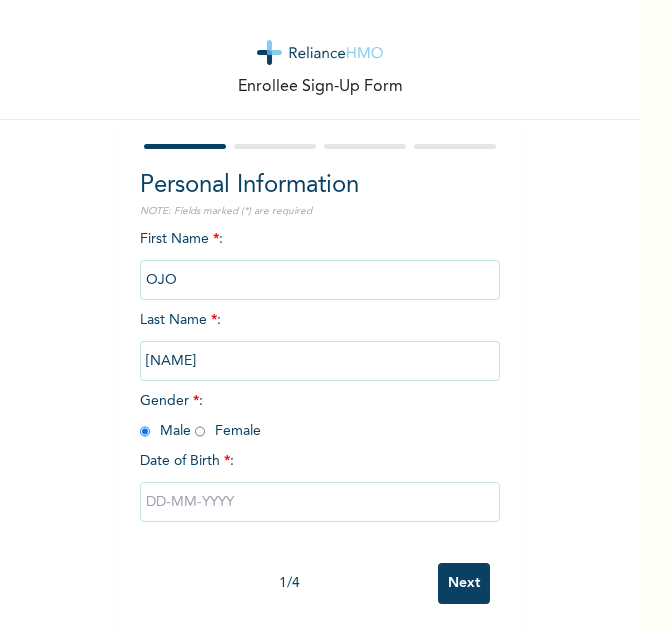 select on "7" 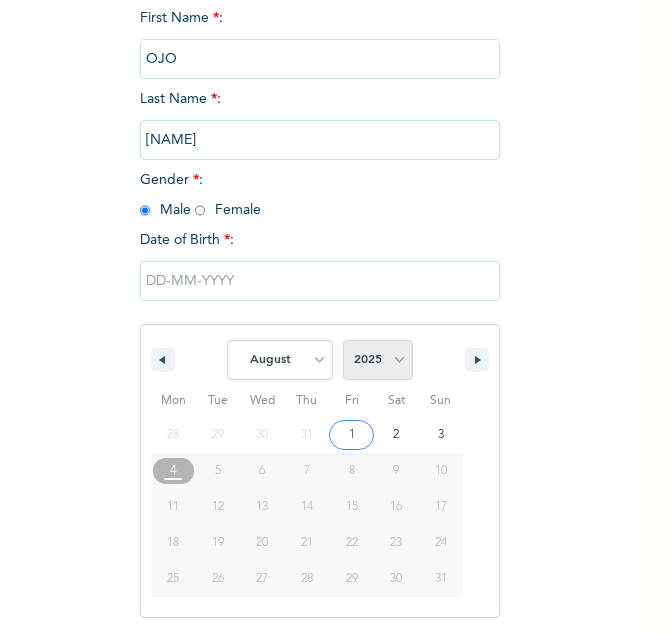 click on "2025 2024 2023 2022 2021 2020 2019 2018 2017 2016 2015 2014 2013 2012 2011 2010 2009 2008 2007 2006 2005 2004 2003 2002 2001 2000 1999 1998 1997 1996 1995 1994 1993 1992 1991 1990 1989 1988 1987 1986 1985 1984 1983 1982 1981 1980 1979 1978 1977 1976 1975 1974 1973 1972 1971 1970 1969 1968 1967 1966 1965 1964 1963 1962 1961 1960" at bounding box center [378, 360] 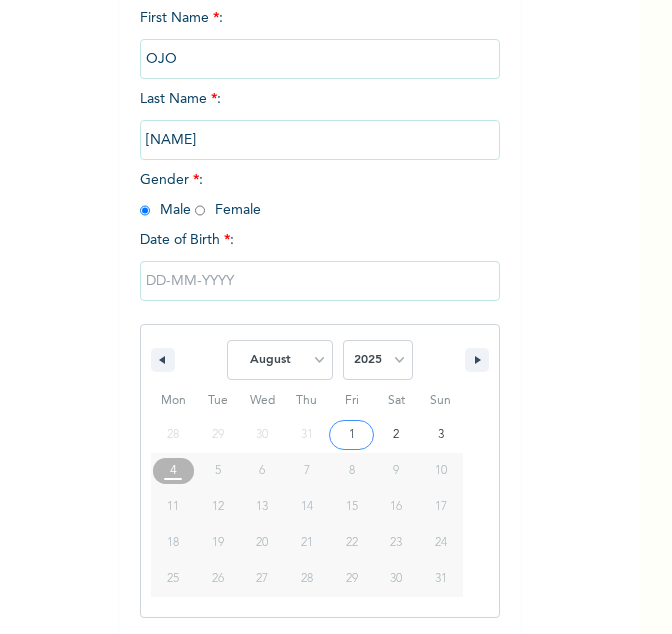 select on "1970" 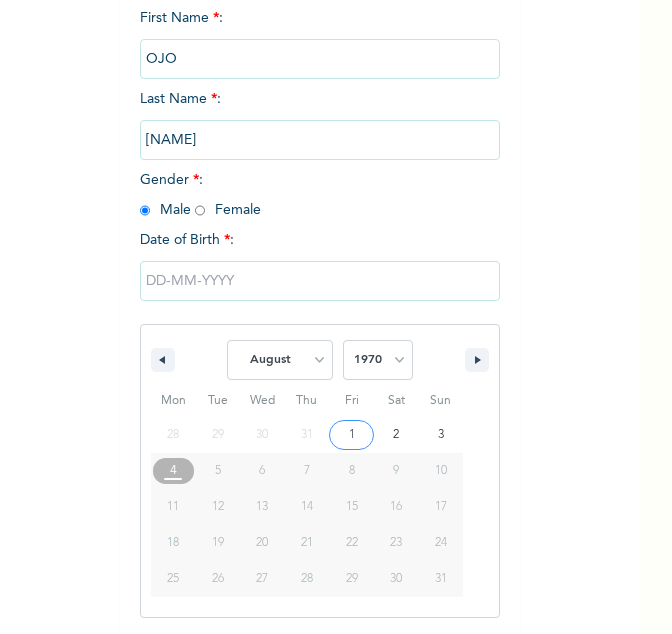 click on "2025 2024 2023 2022 2021 2020 2019 2018 2017 2016 2015 2014 2013 2012 2011 2010 2009 2008 2007 2006 2005 2004 2003 2002 2001 2000 1999 1998 1997 1996 1995 1994 1993 1992 1991 1990 1989 1988 1987 1986 1985 1984 1983 1982 1981 1980 1979 1978 1977 1976 1975 1974 1973 1972 1971 1970 1969 1968 1967 1966 1965 1964 1963 1962 1961 1960" at bounding box center (378, 360) 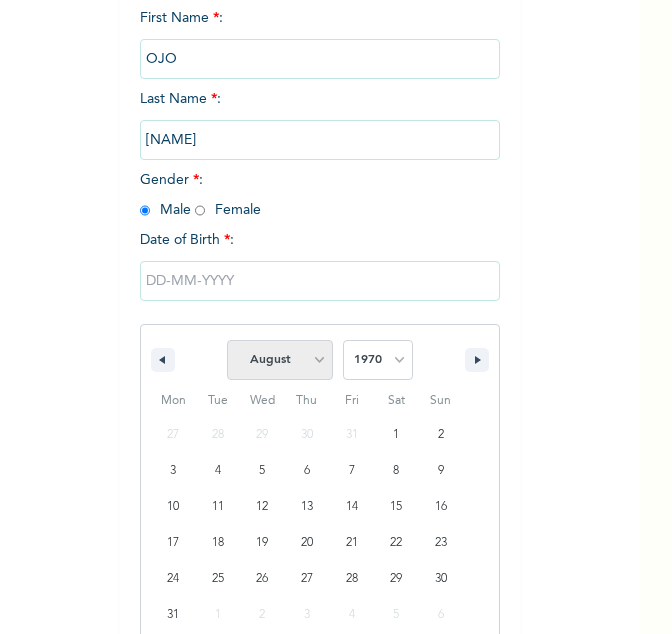 click on "January February March April May June July August September October November December" at bounding box center [280, 360] 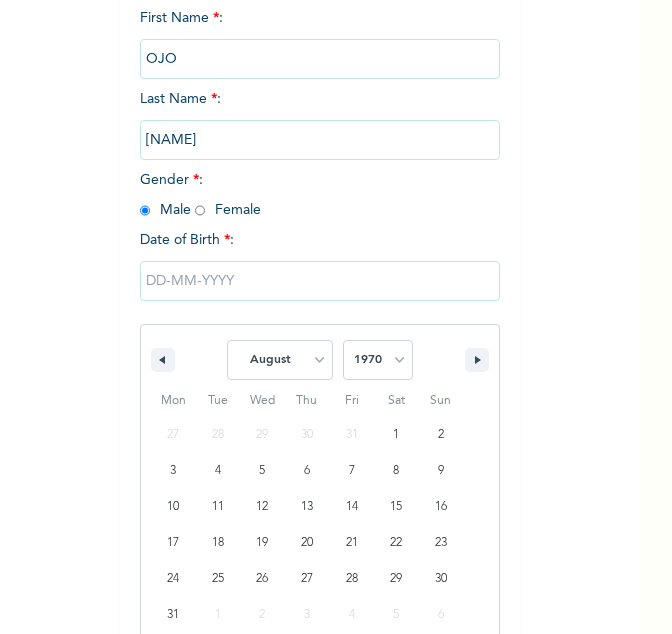 select on "6" 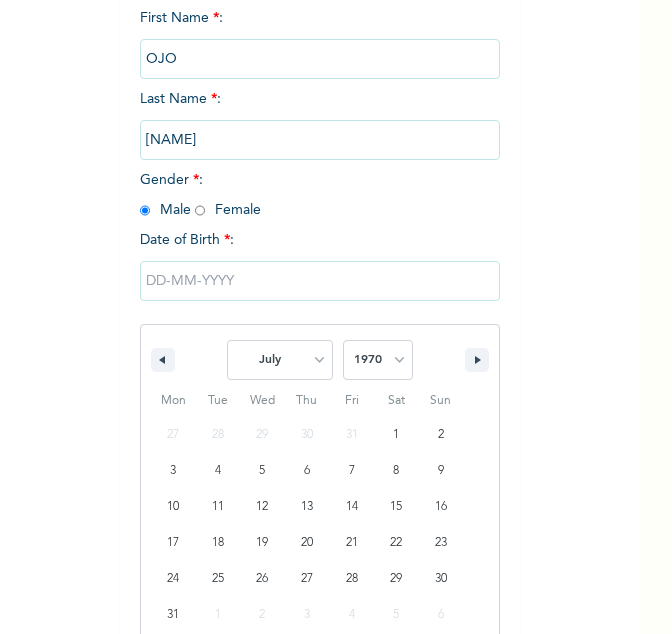 click on "January February March April May June July August September October November December" at bounding box center (280, 360) 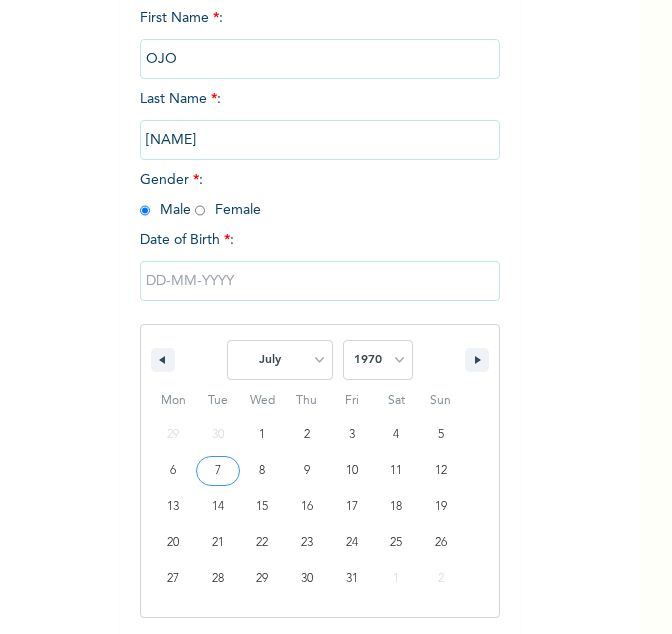 type on "[DATE]" 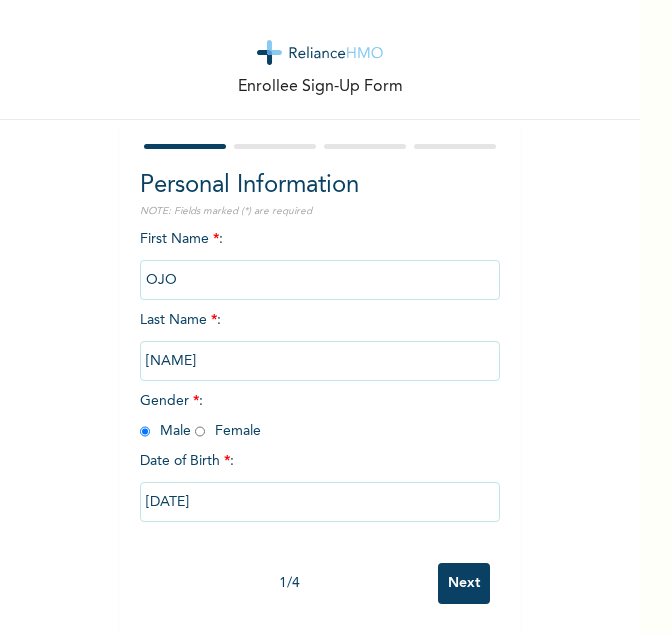scroll, scrollTop: 25, scrollLeft: 0, axis: vertical 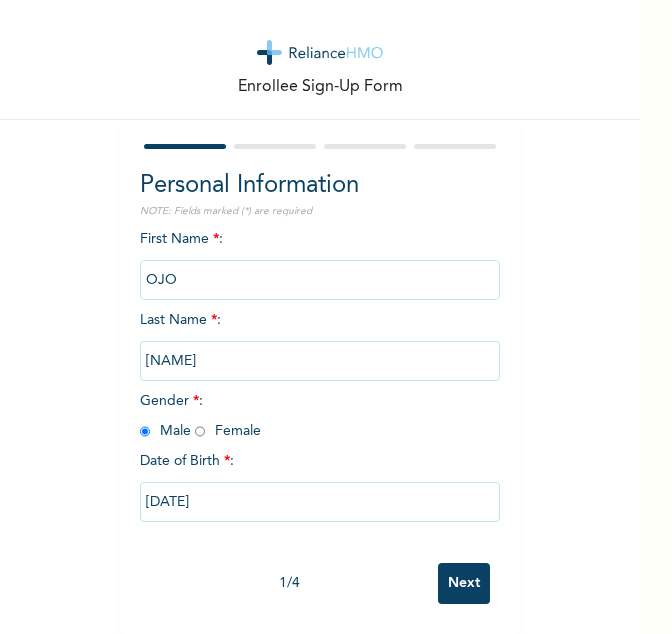 click on "Next" at bounding box center [464, 583] 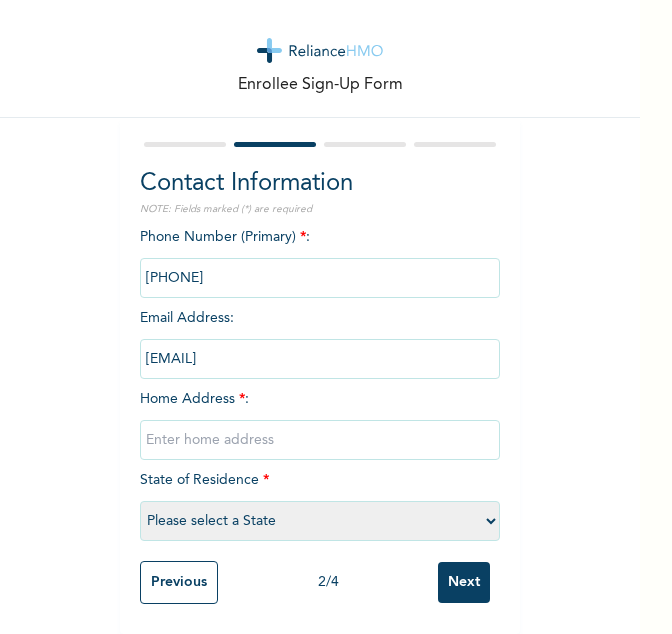 click at bounding box center (320, 440) 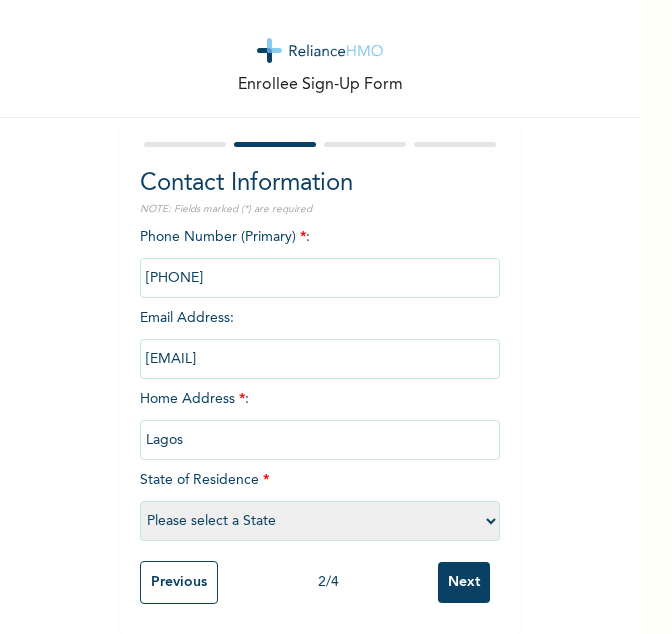 select on "25" 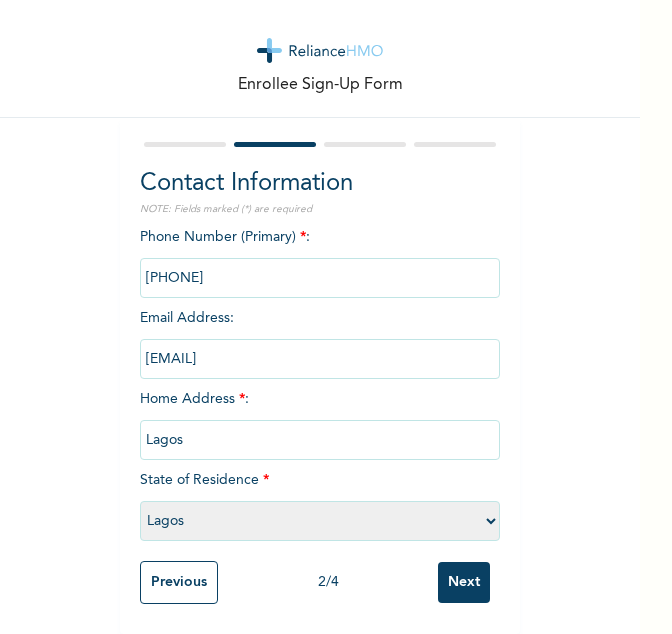 click on "Next" at bounding box center (464, 582) 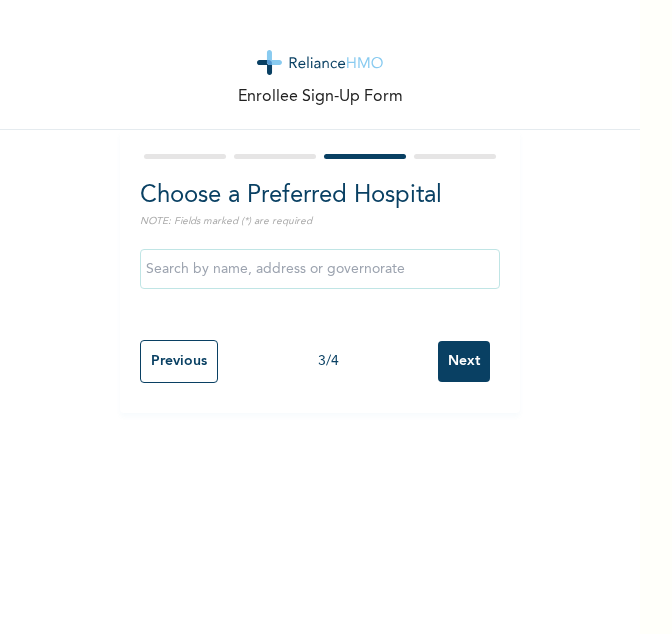 scroll, scrollTop: 0, scrollLeft: 0, axis: both 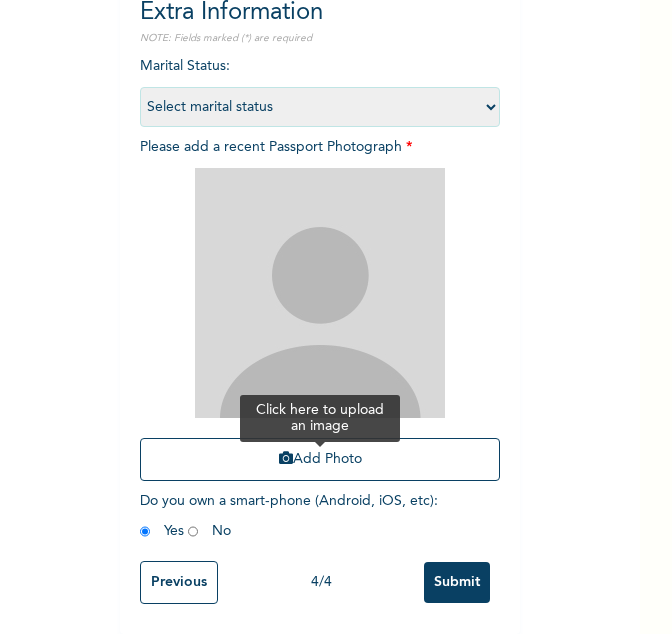 click on "Add Photo" at bounding box center (320, 459) 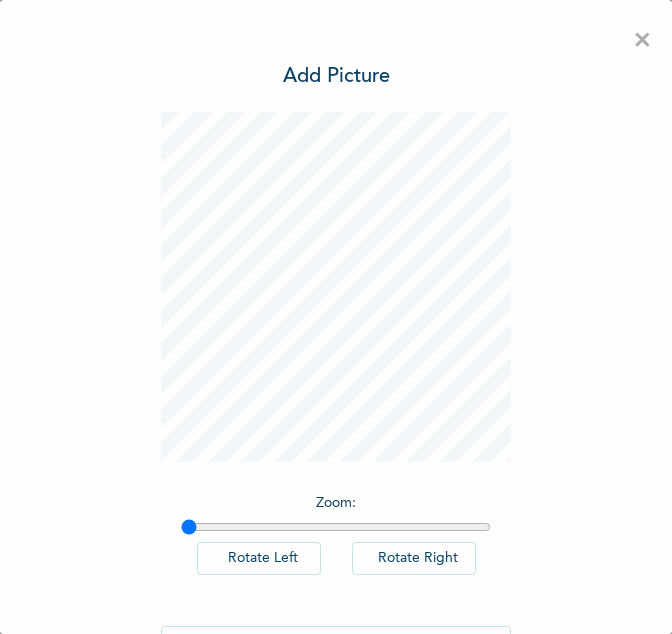 scroll, scrollTop: 0, scrollLeft: 0, axis: both 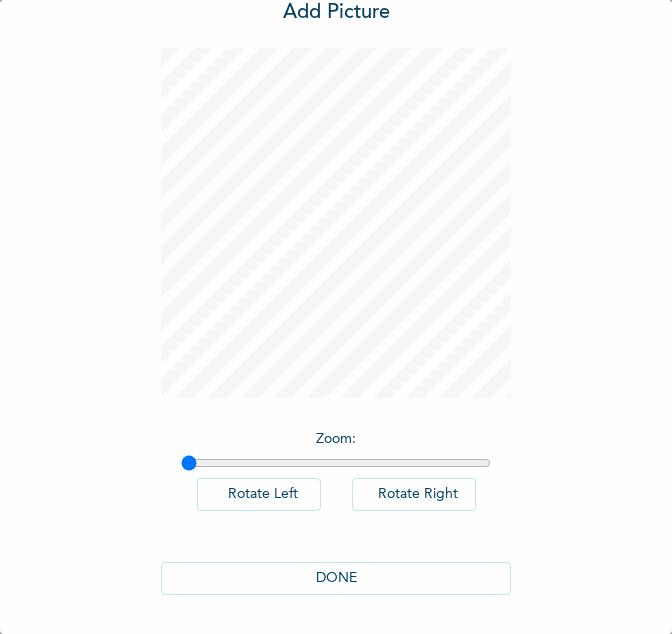click on "DONE" at bounding box center [336, 578] 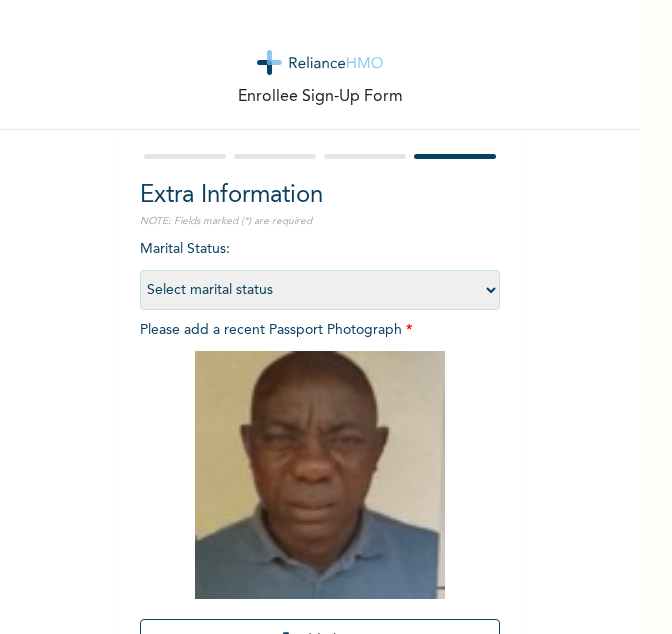 scroll, scrollTop: 196, scrollLeft: 0, axis: vertical 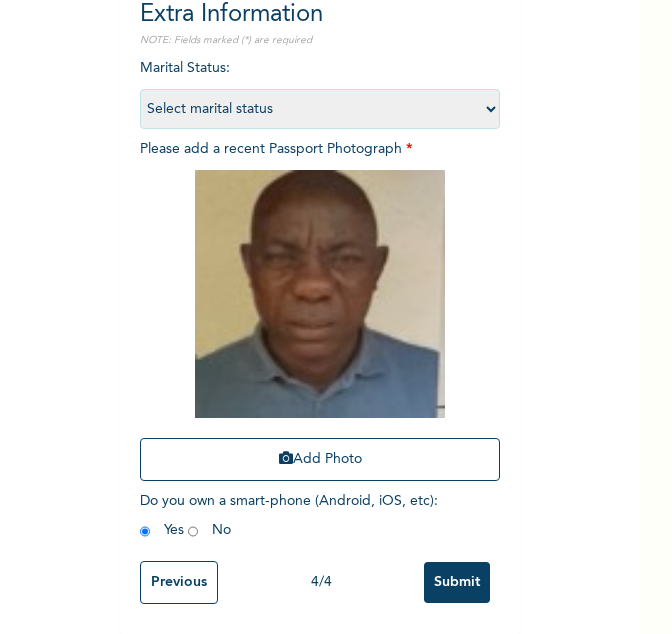 click on "Submit" at bounding box center (457, 582) 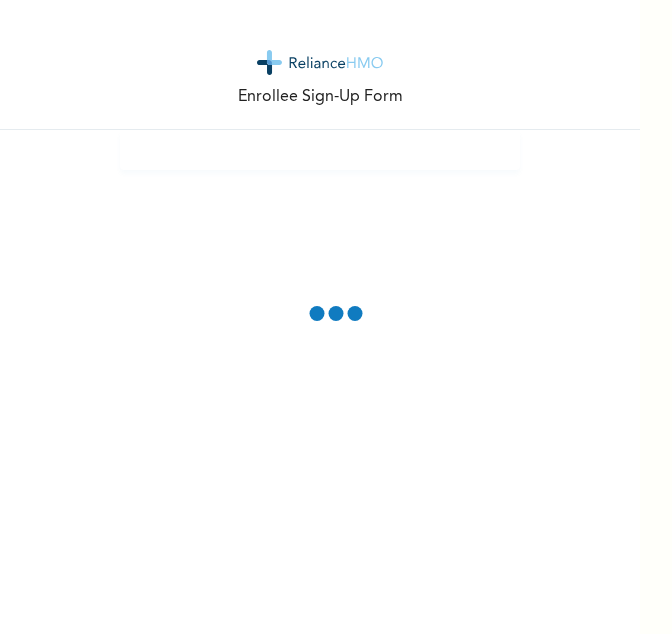 scroll, scrollTop: 0, scrollLeft: 0, axis: both 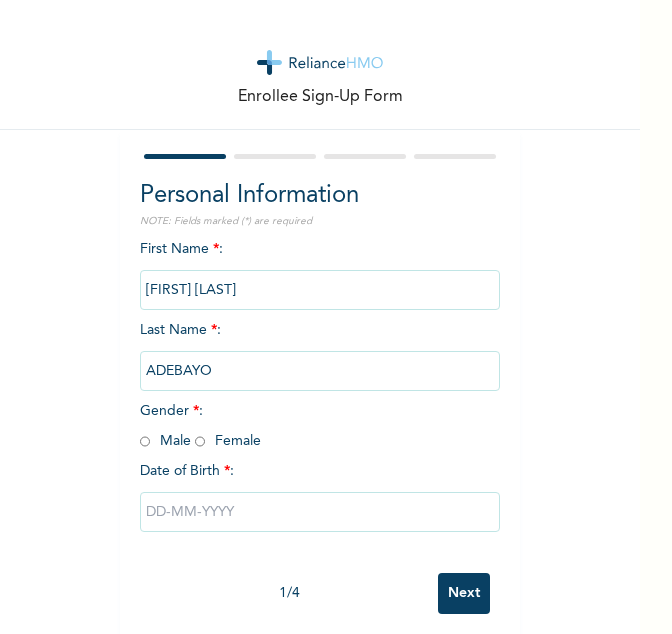click at bounding box center (145, 441) 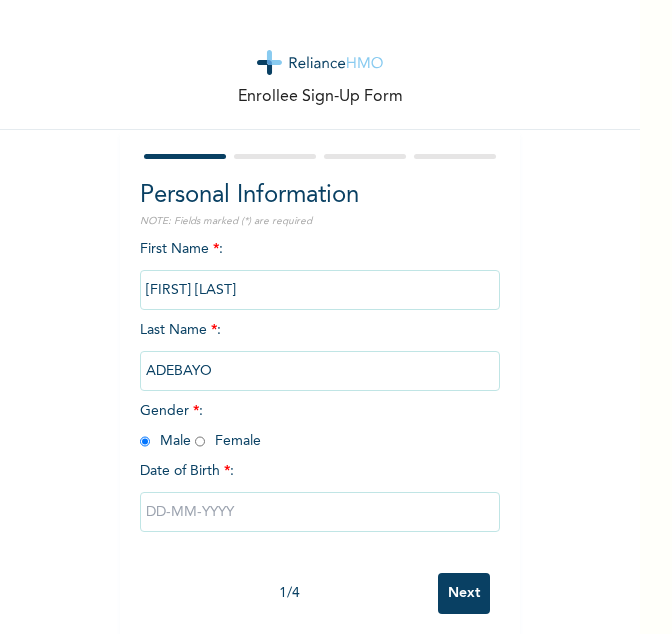 radio on "true" 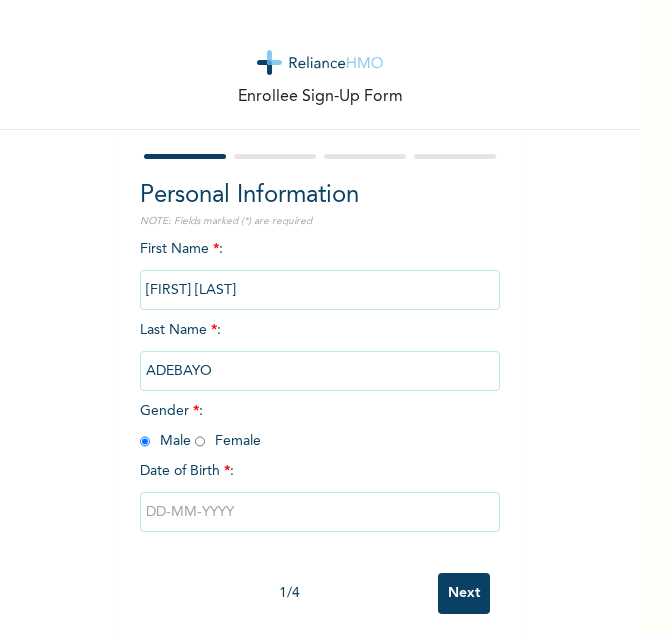 drag, startPoint x: 194, startPoint y: 291, endPoint x: 329, endPoint y: 273, distance: 136.19472 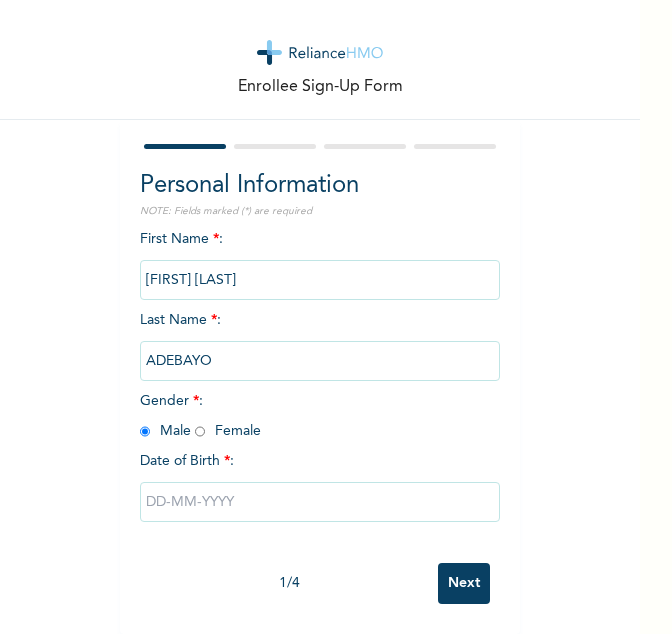 select on "7" 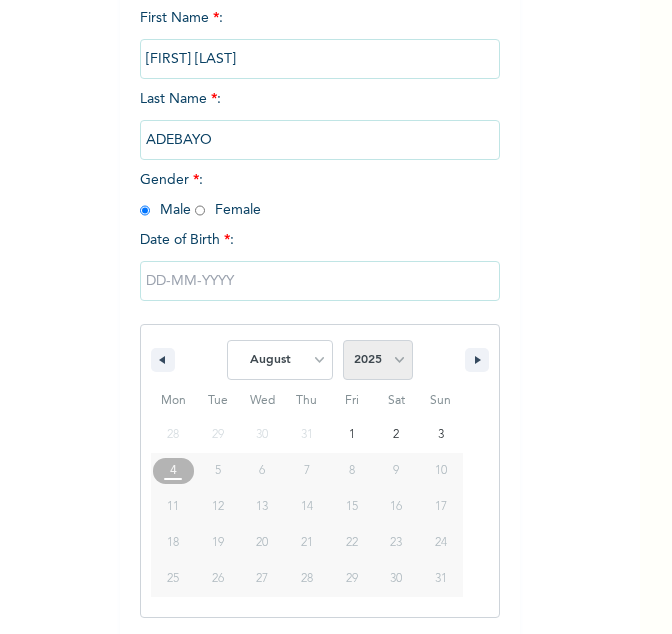 click on "2025 2024 2023 2022 2021 2020 2019 2018 2017 2016 2015 2014 2013 2012 2011 2010 2009 2008 2007 2006 2005 2004 2003 2002 2001 2000 1999 1998 1997 1996 1995 1994 1993 1992 1991 1990 1989 1988 1987 1986 1985 1984 1983 1982 1981 1980 1979 1978 1977 1976 1975 1974 1973 1972 1971 1970 1969 1968 1967 1966 1965 1964 1963 1962 1961 1960" at bounding box center (378, 360) 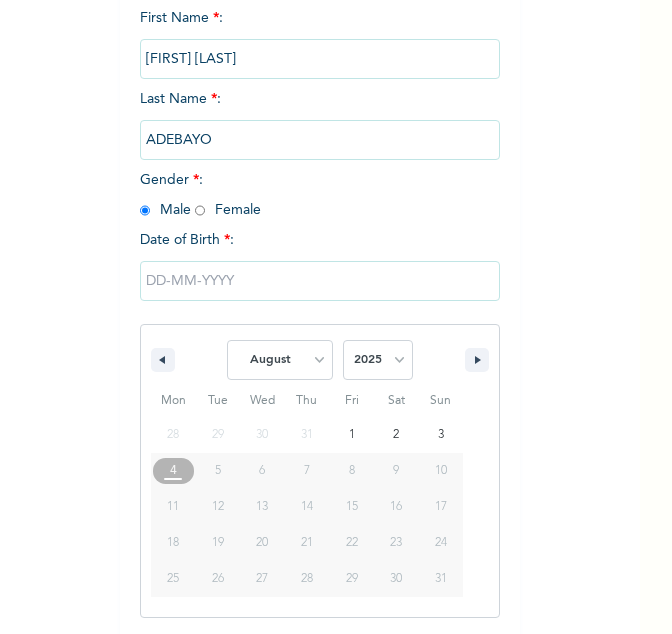 select on "1985" 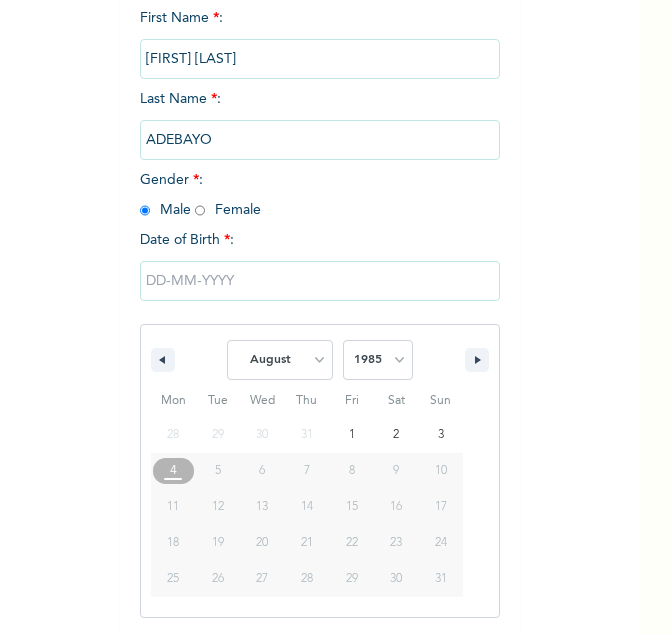 click on "2025 2024 2023 2022 2021 2020 2019 2018 2017 2016 2015 2014 2013 2012 2011 2010 2009 2008 2007 2006 2005 2004 2003 2002 2001 2000 1999 1998 1997 1996 1995 1994 1993 1992 1991 1990 1989 1988 1987 1986 1985 1984 1983 1982 1981 1980 1979 1978 1977 1976 1975 1974 1973 1972 1971 1970 1969 1968 1967 1966 1965 1964 1963 1962 1961 1960" at bounding box center (378, 360) 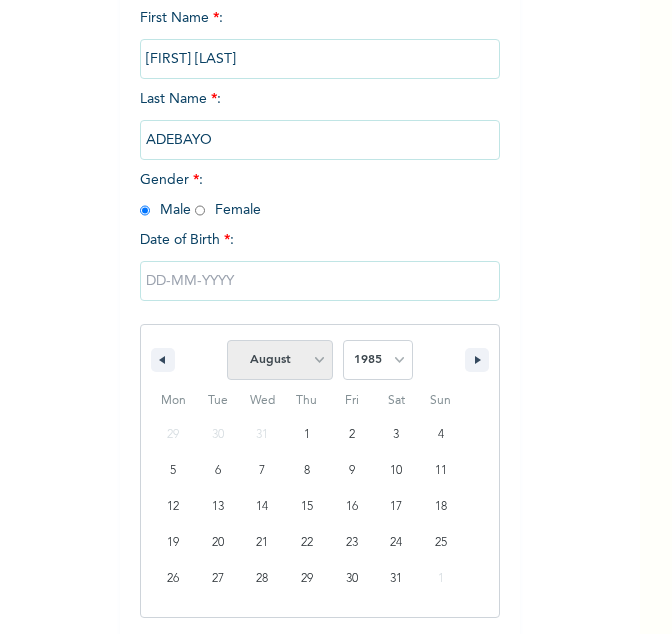 click on "January February March April May June July August September October November December" at bounding box center (280, 360) 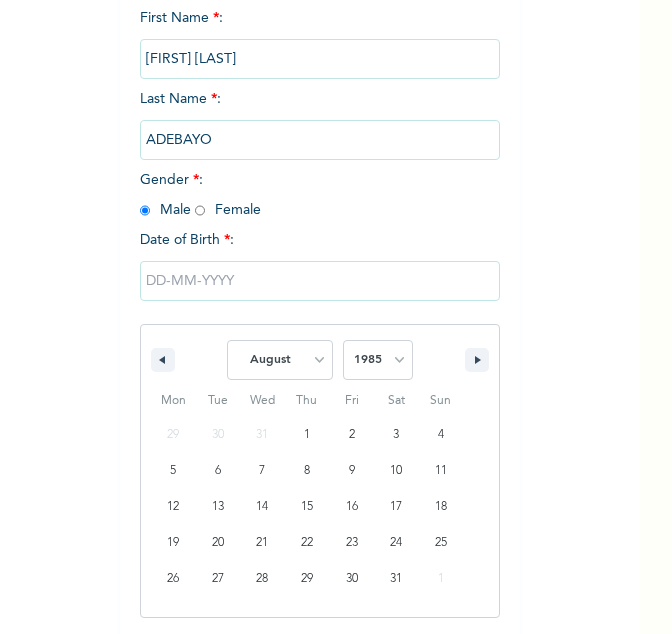 select on "8" 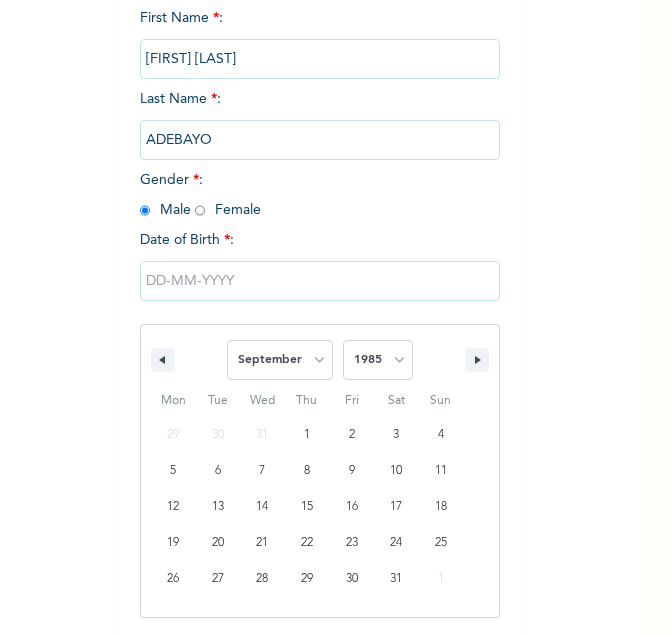 click on "January February March April May June July August September October November December" at bounding box center (280, 360) 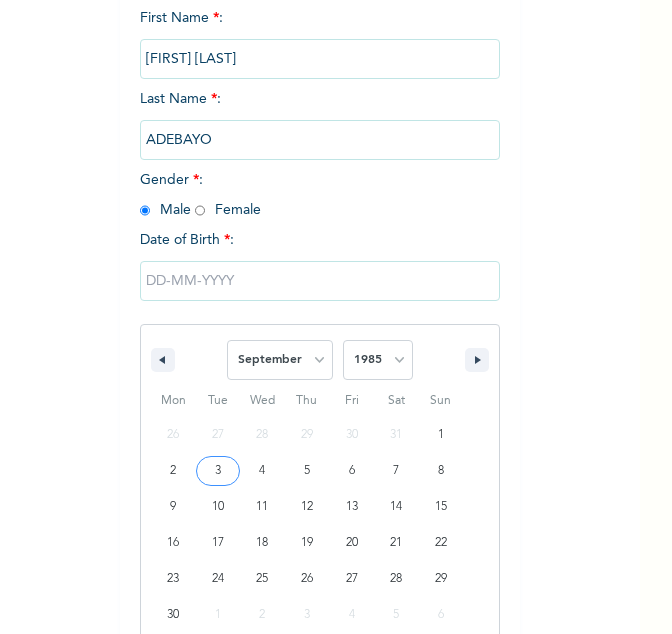 type on "09/03/1985" 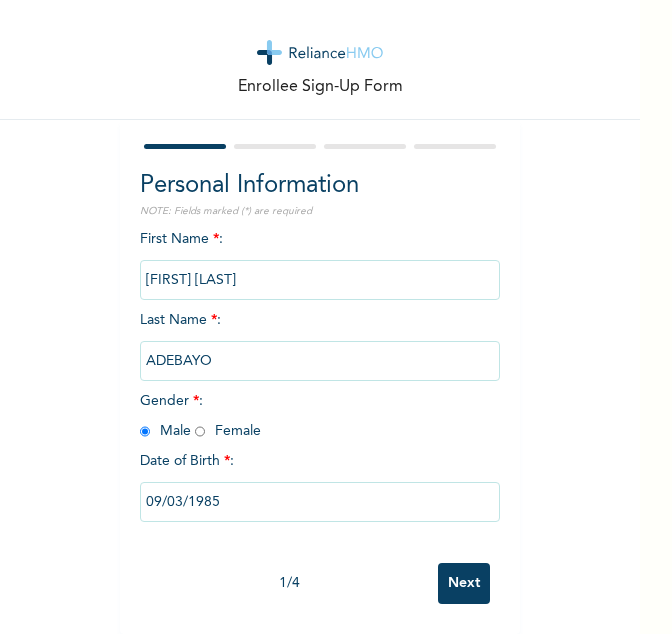 scroll, scrollTop: 25, scrollLeft: 0, axis: vertical 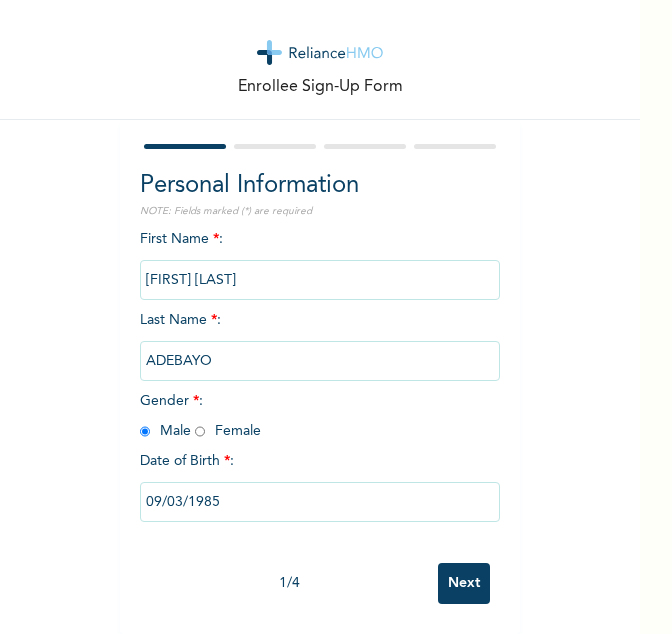click on "Next" at bounding box center (464, 583) 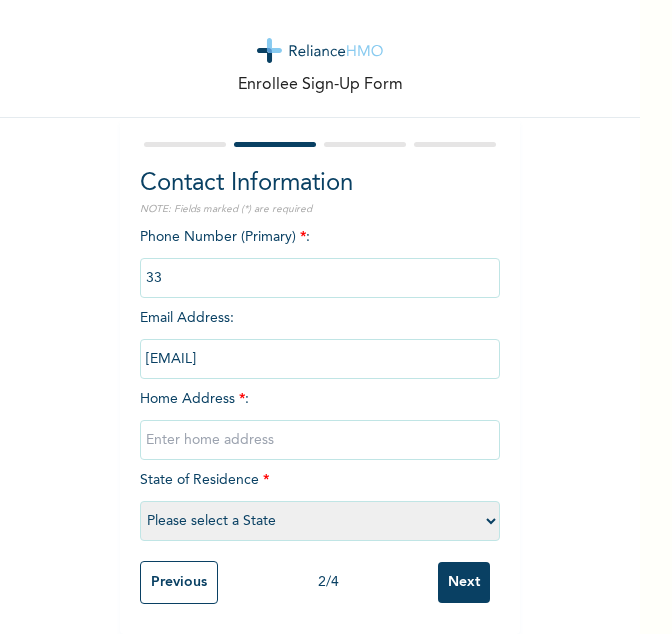 click at bounding box center (320, 440) 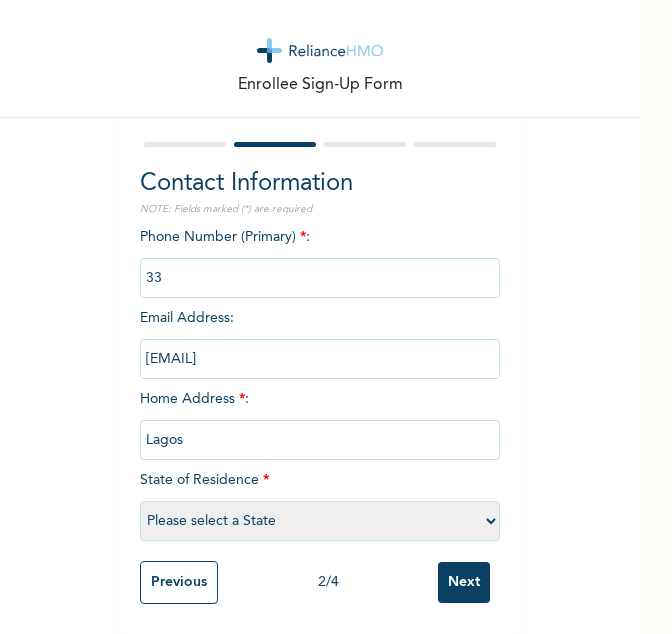 select on "25" 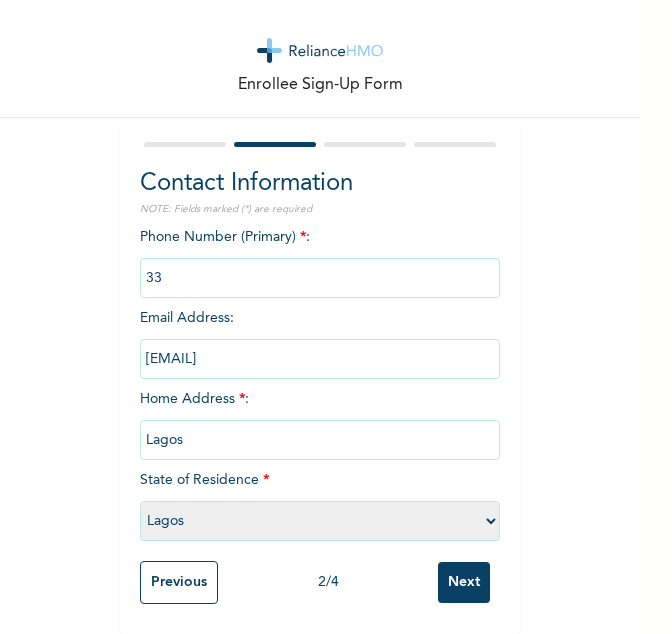 click on "Next" at bounding box center (464, 582) 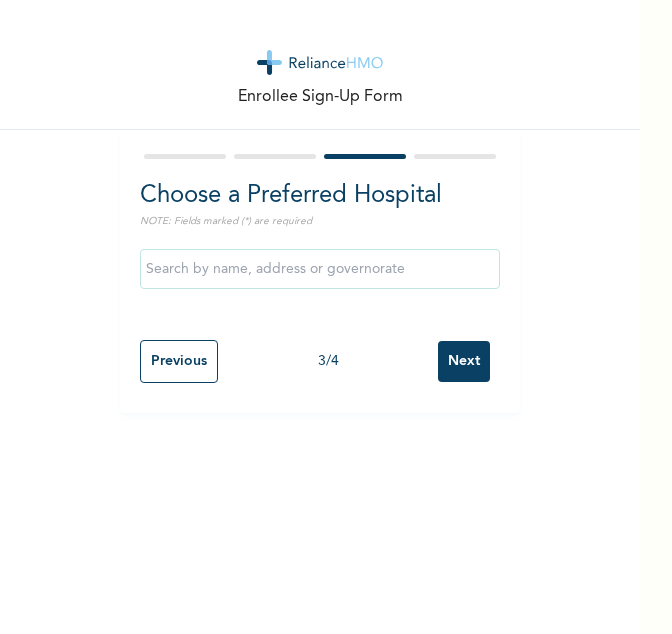 scroll, scrollTop: 0, scrollLeft: 0, axis: both 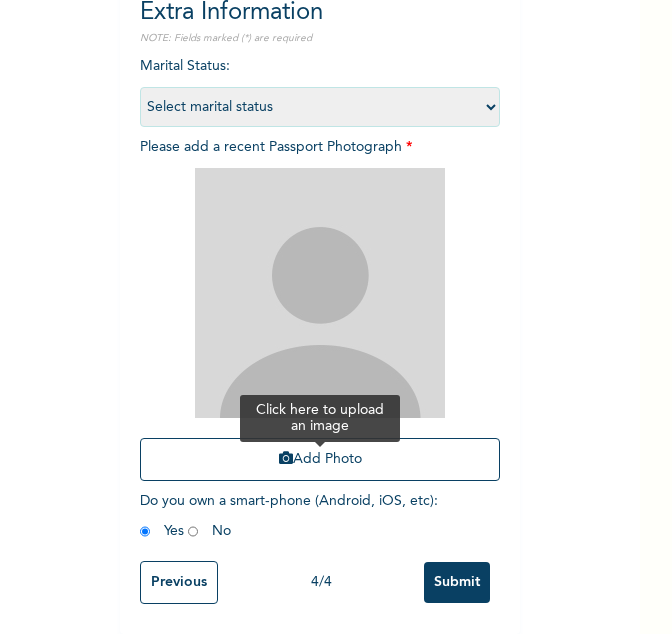 click on "Add Photo" at bounding box center (320, 459) 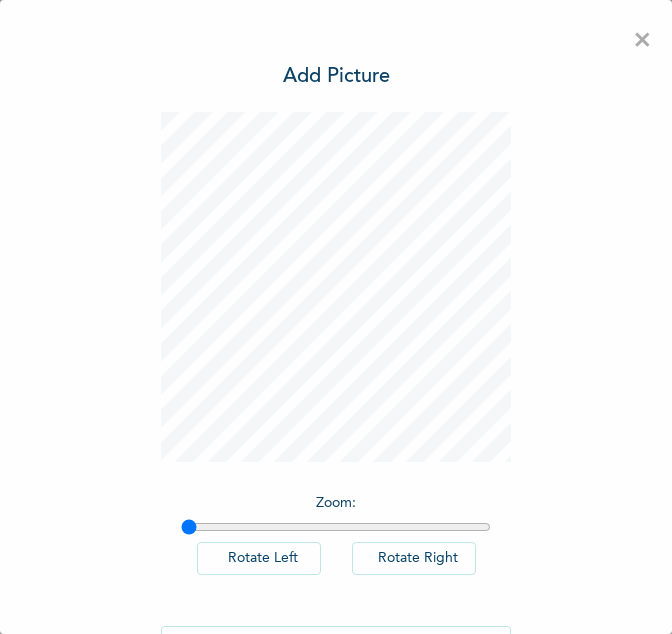 scroll, scrollTop: 0, scrollLeft: 0, axis: both 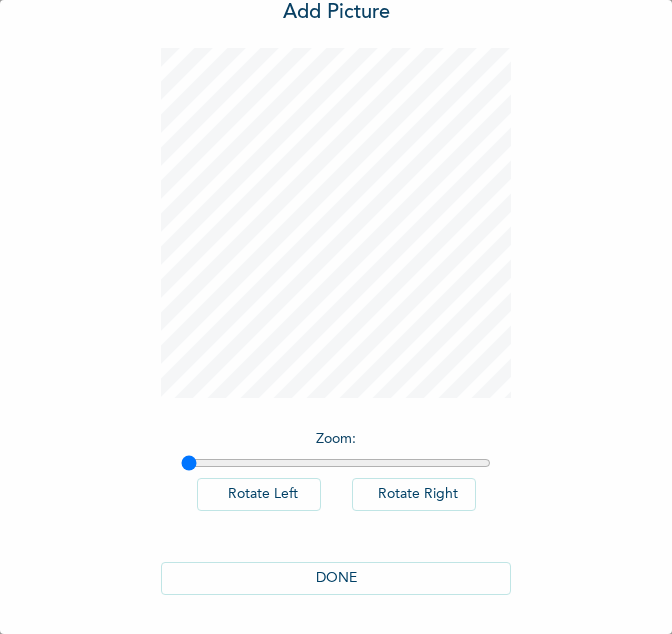 click on "DONE" at bounding box center [336, 578] 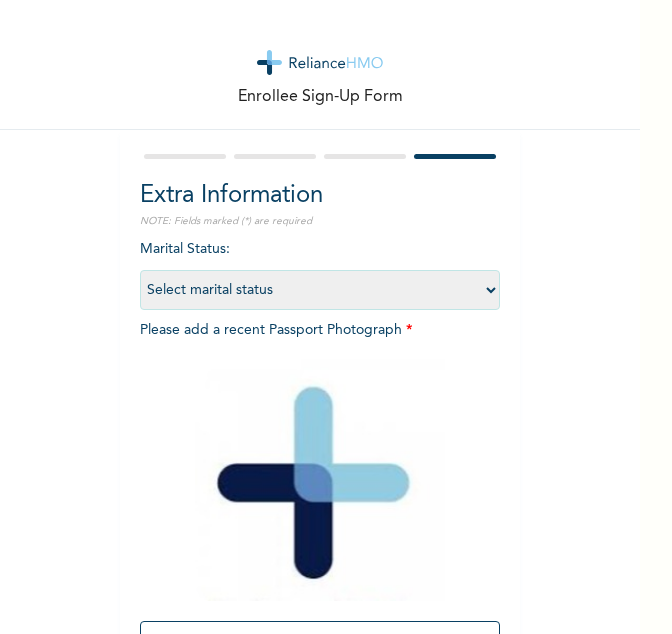scroll, scrollTop: 198, scrollLeft: 0, axis: vertical 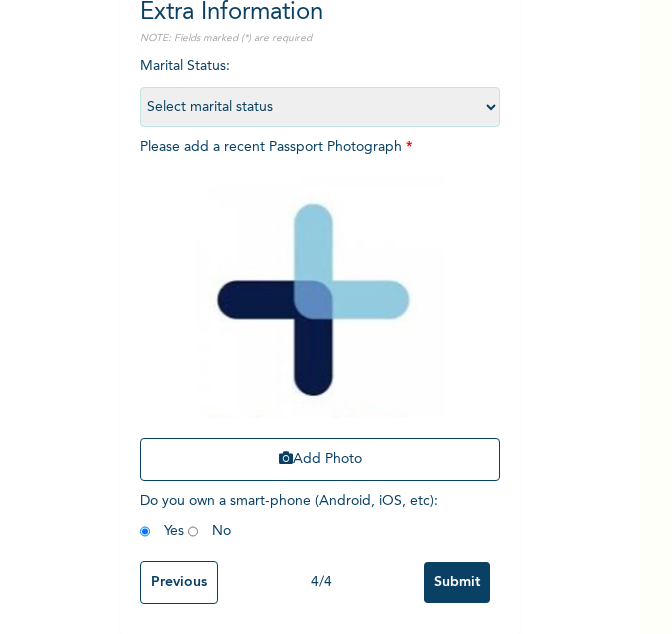 click on "Submit" at bounding box center [457, 582] 